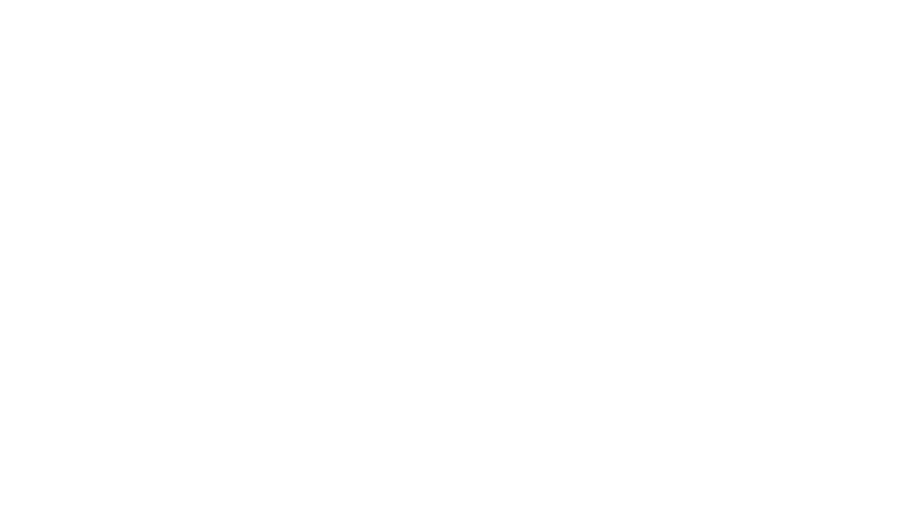 scroll, scrollTop: 0, scrollLeft: 0, axis: both 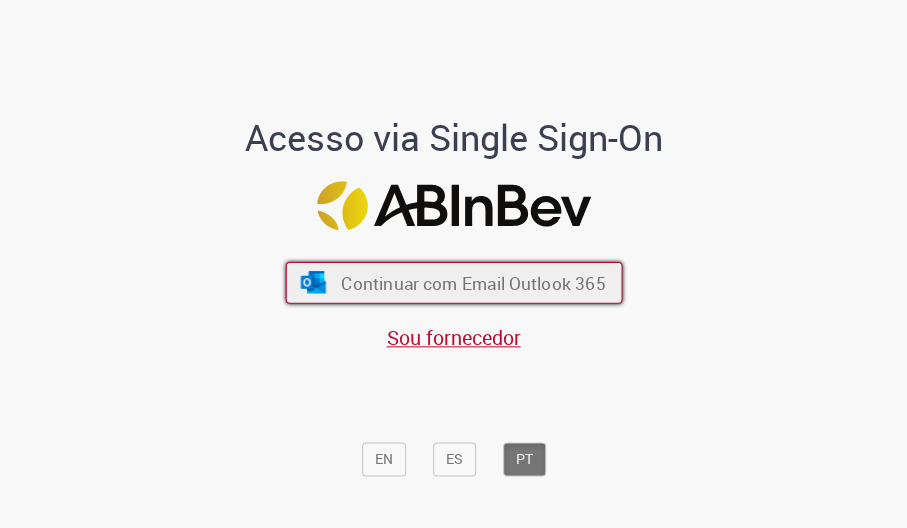 click on "Continuar com Email Outlook 365" at bounding box center (473, 282) 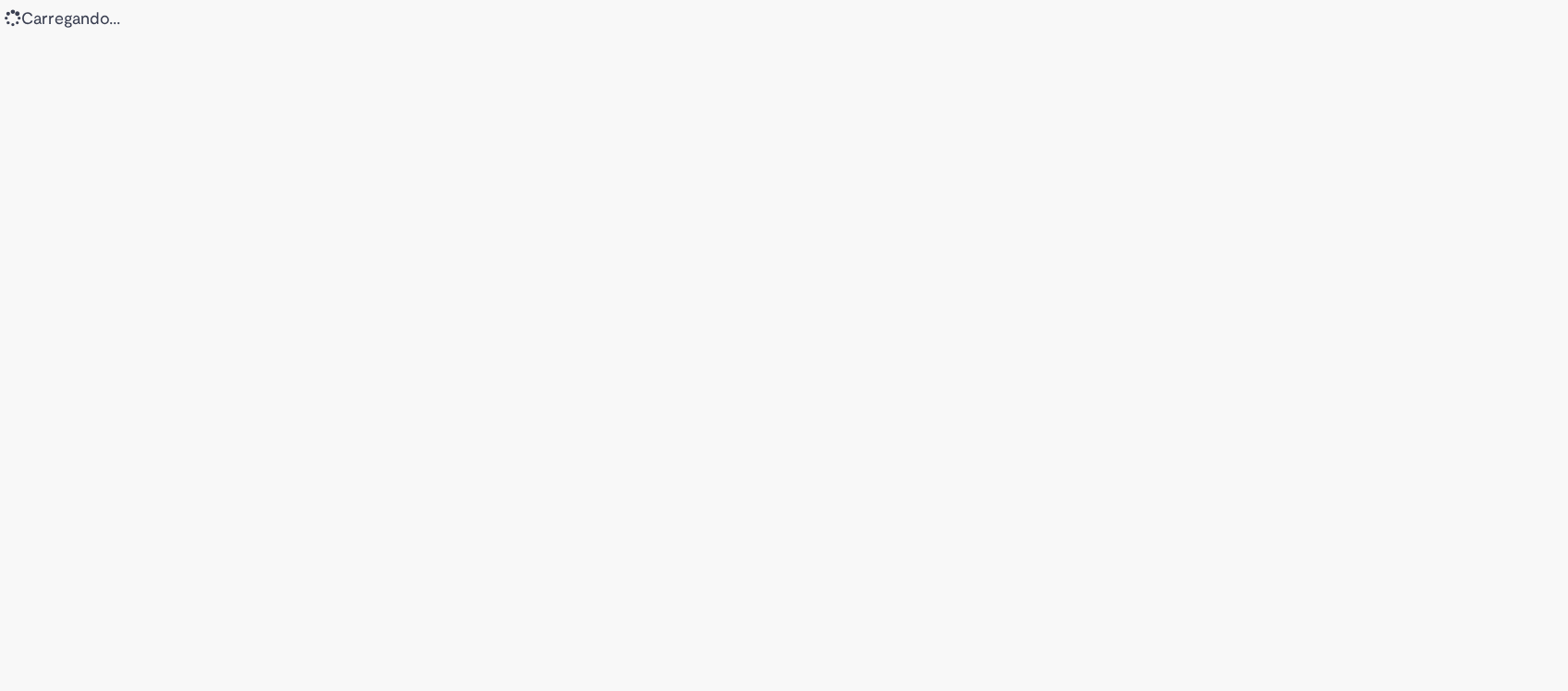 scroll, scrollTop: 0, scrollLeft: 0, axis: both 